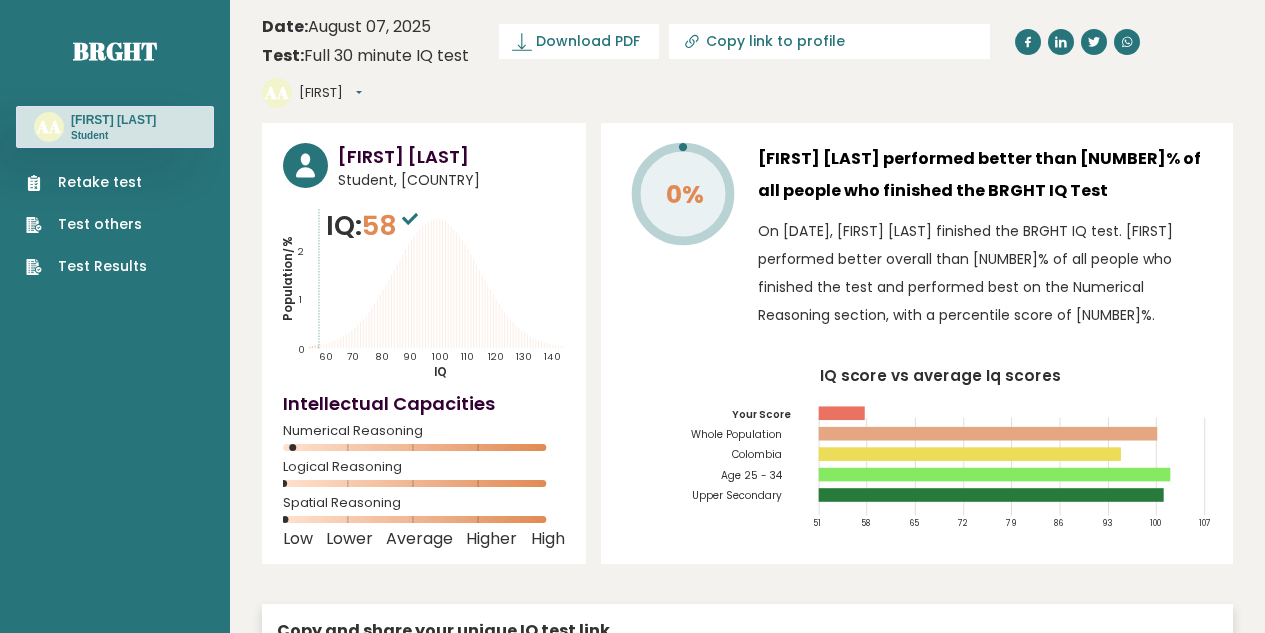 scroll, scrollTop: 0, scrollLeft: 0, axis: both 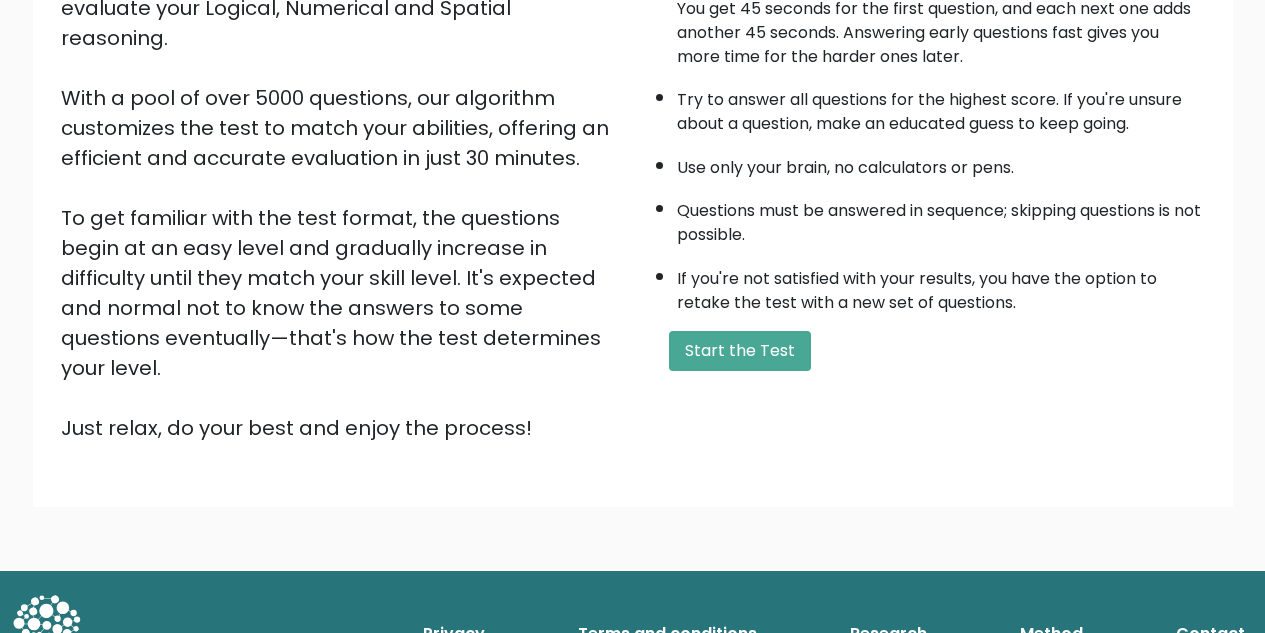 click on "Welcome to the Brght Adaptive IQ Test
This is your personal adaptive IQ Test, designed to evaluate your Logical, Numerical and Spatial reasoning.
With a pool of over 5000 questions, our algorithm customizes the test to match your abilities, offering an efficient and accurate evaluation in just 30 minutes.
To get familiar with the test format, the questions begin at an easy level and gradually increase in difficulty until they match your skill level. It's expected and normal not to know the answers to some questions eventually—that's how the test determines your level.
Just relax, do your best and enjoy the process!
A few things before you start:" at bounding box center (633, 191) 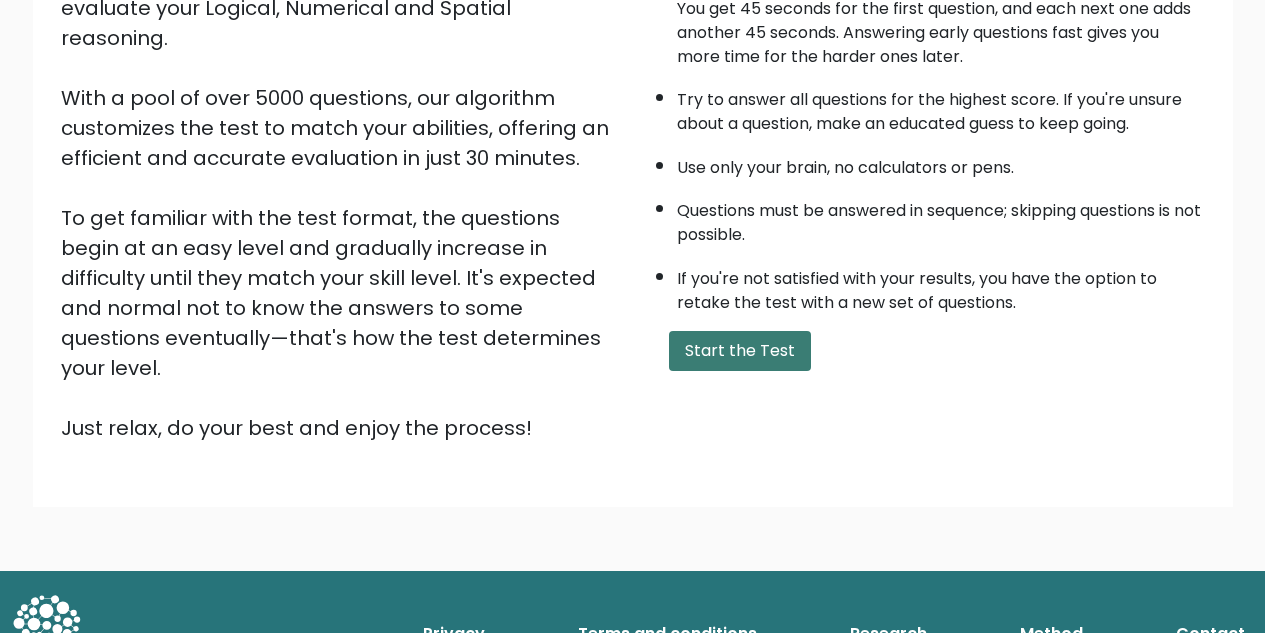 click on "Start the Test" at bounding box center (740, 351) 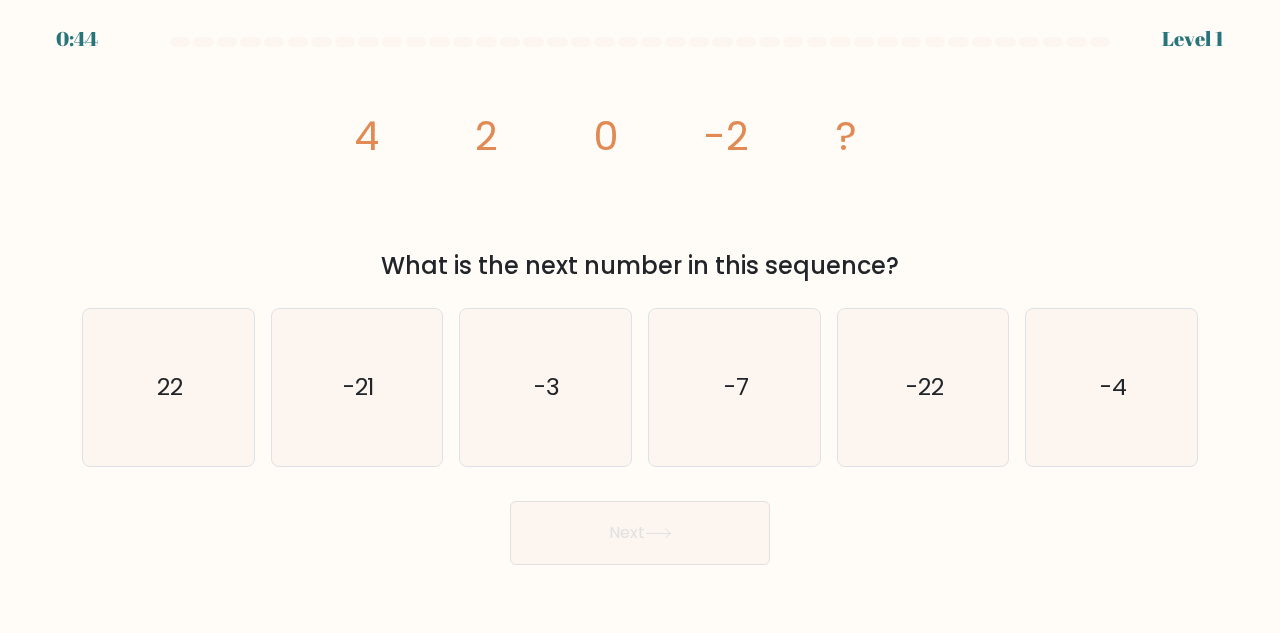 scroll, scrollTop: 0, scrollLeft: 0, axis: both 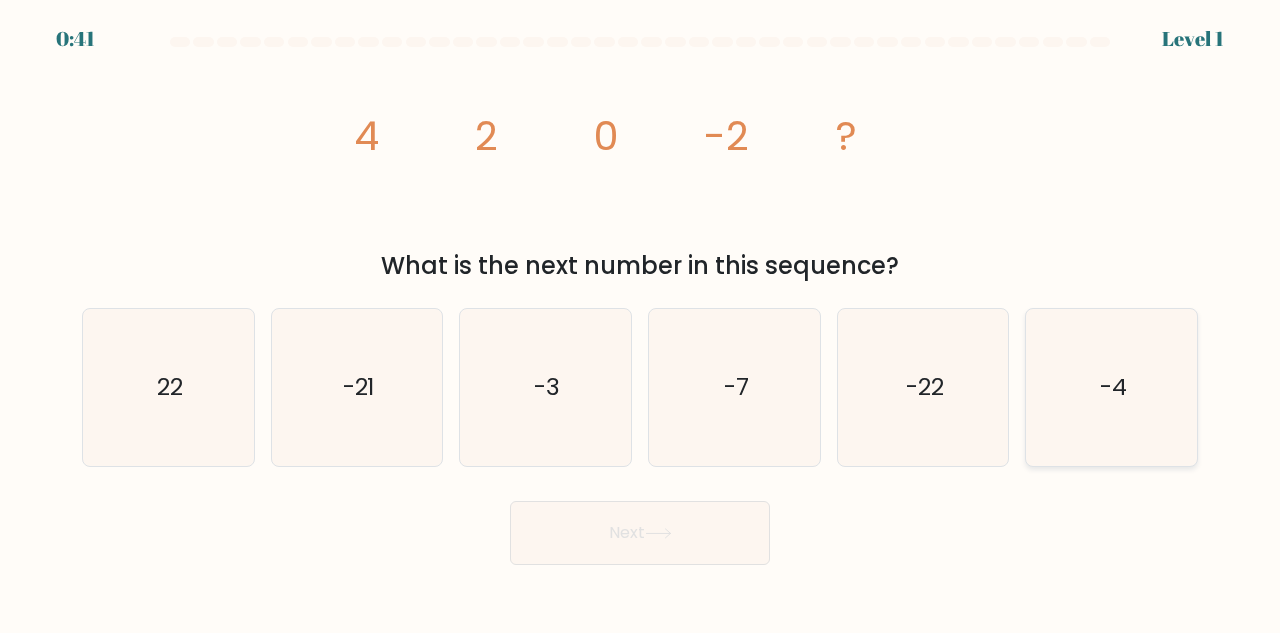 click on "-4" 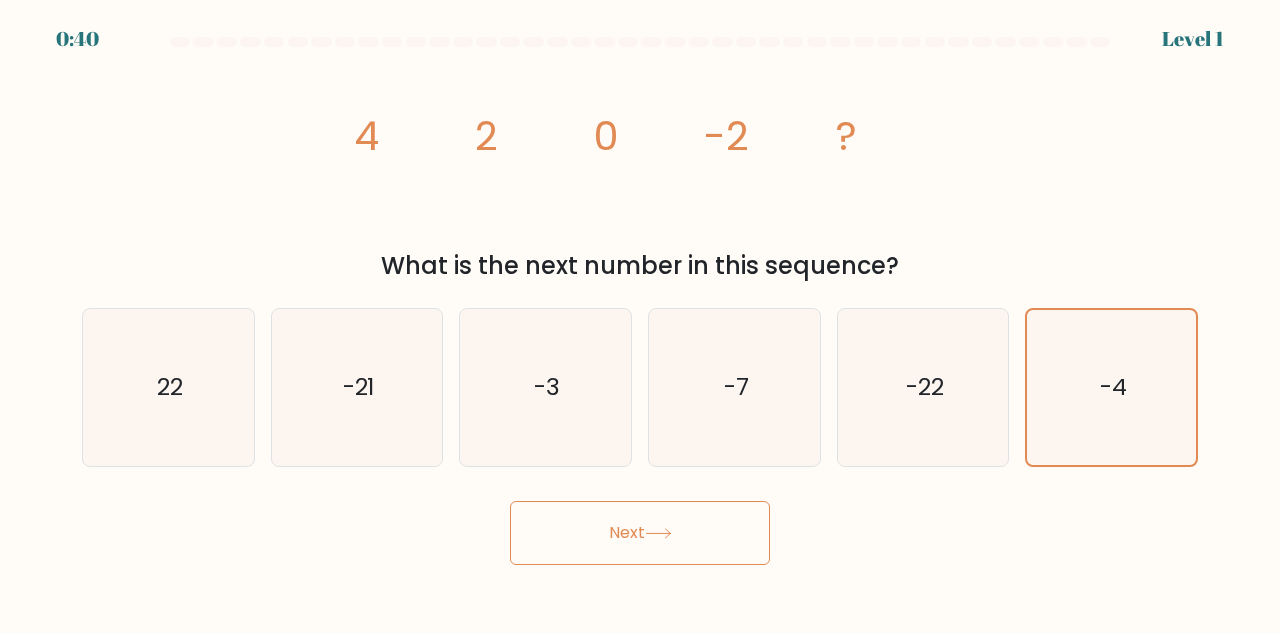 click on "Next" at bounding box center [640, 533] 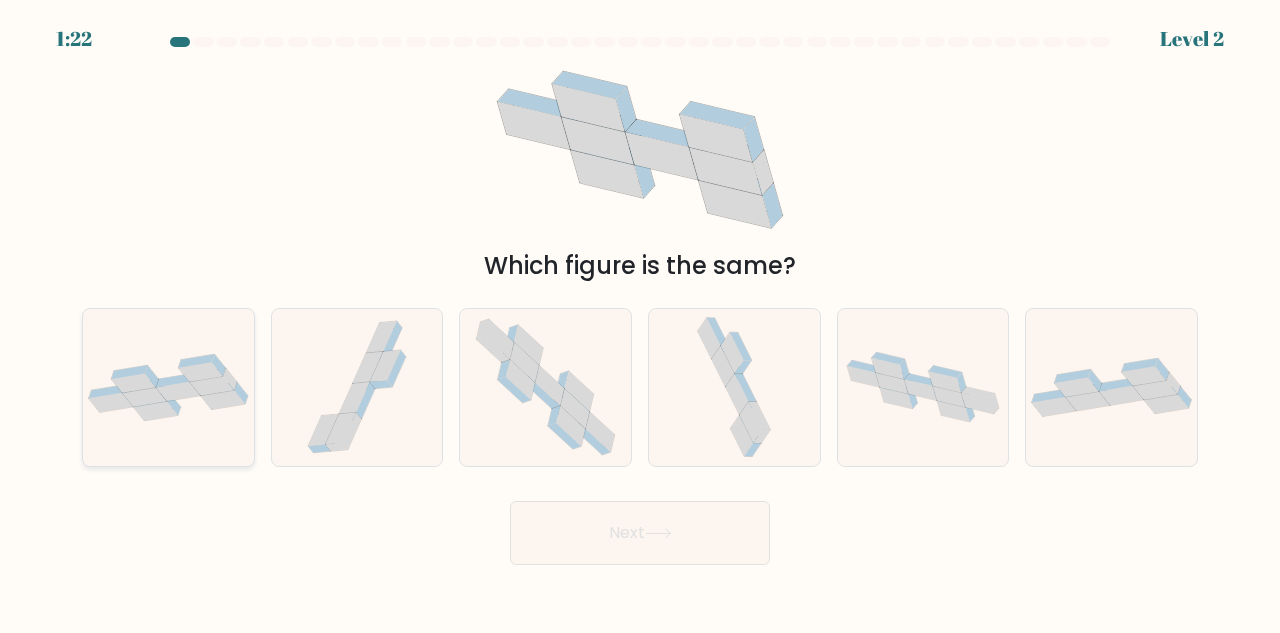 click 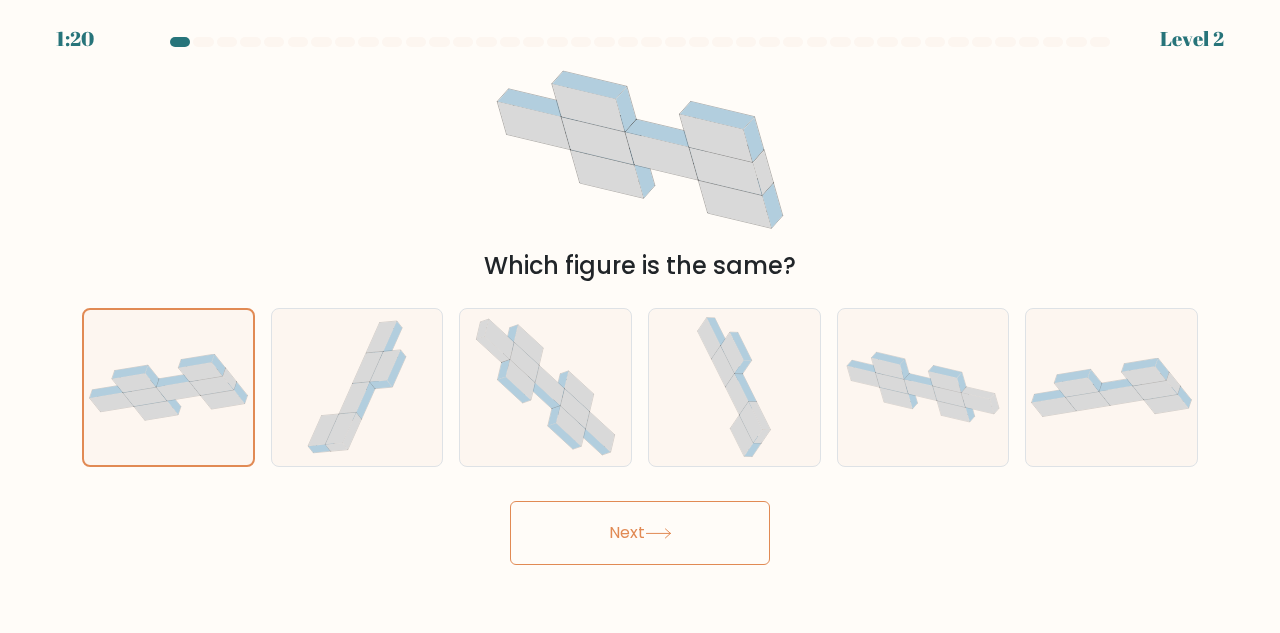 click on "Next" at bounding box center [640, 533] 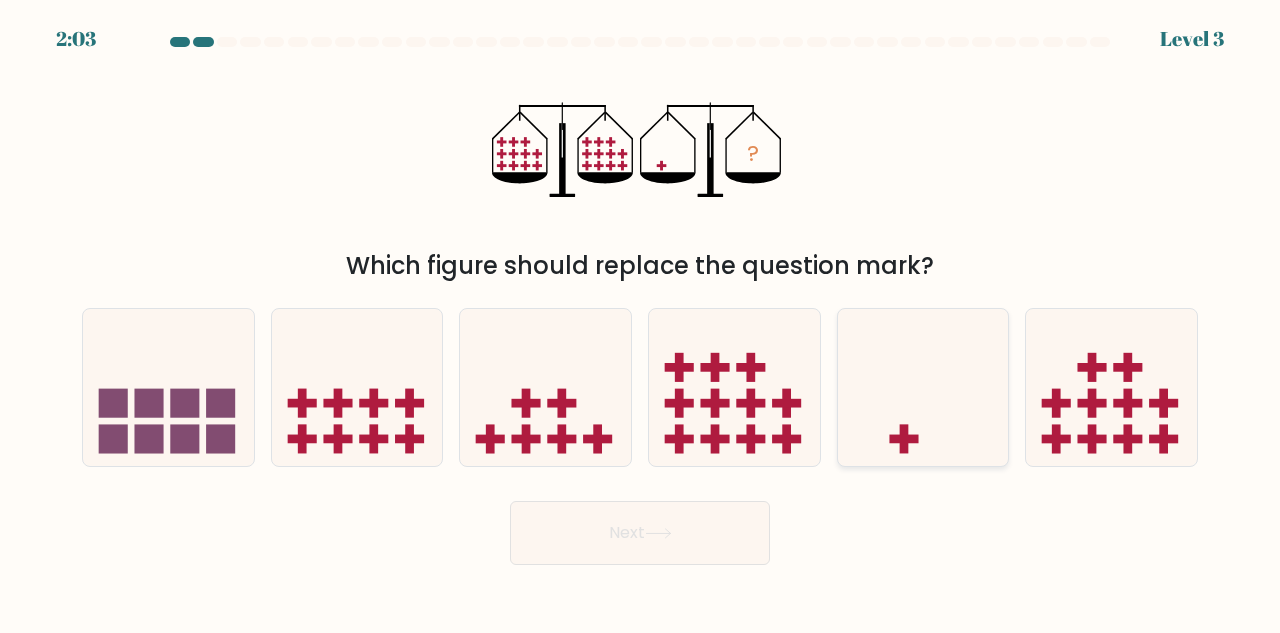 click 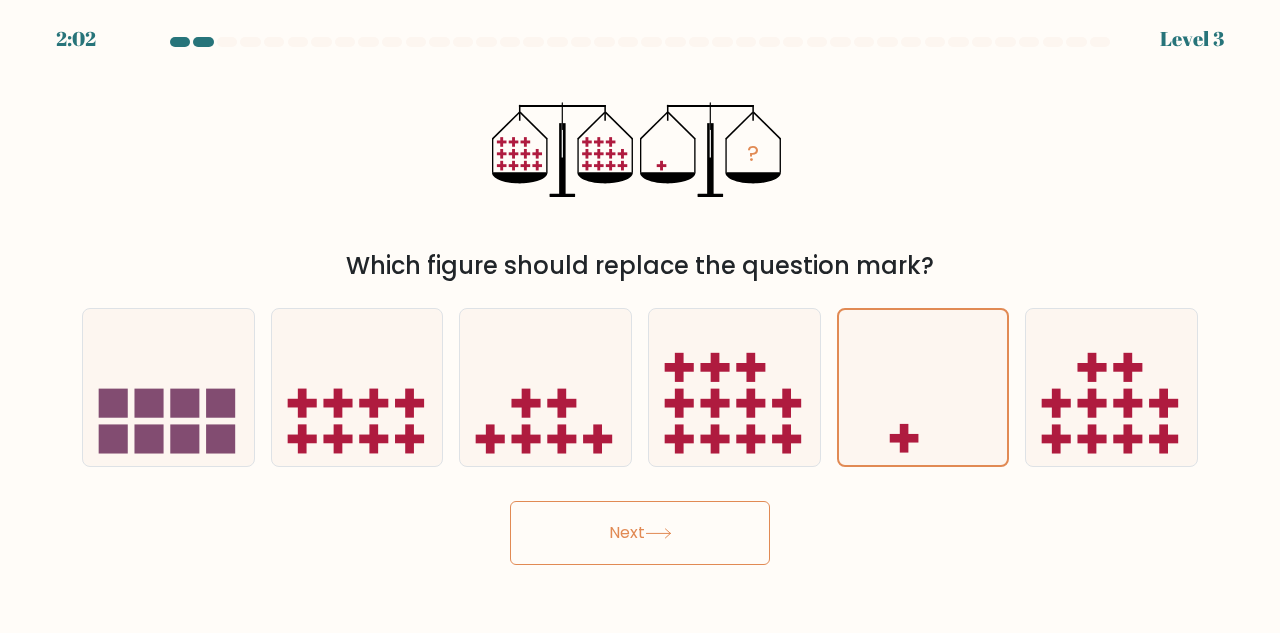 click on "Next" at bounding box center (640, 533) 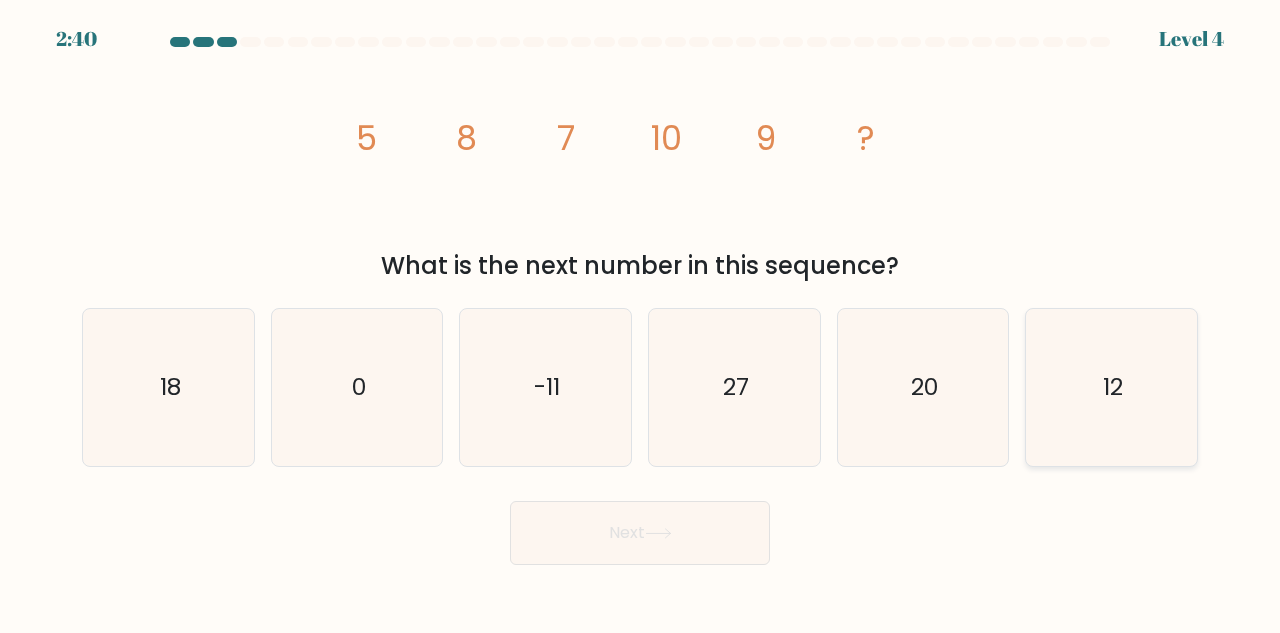 click on "12" 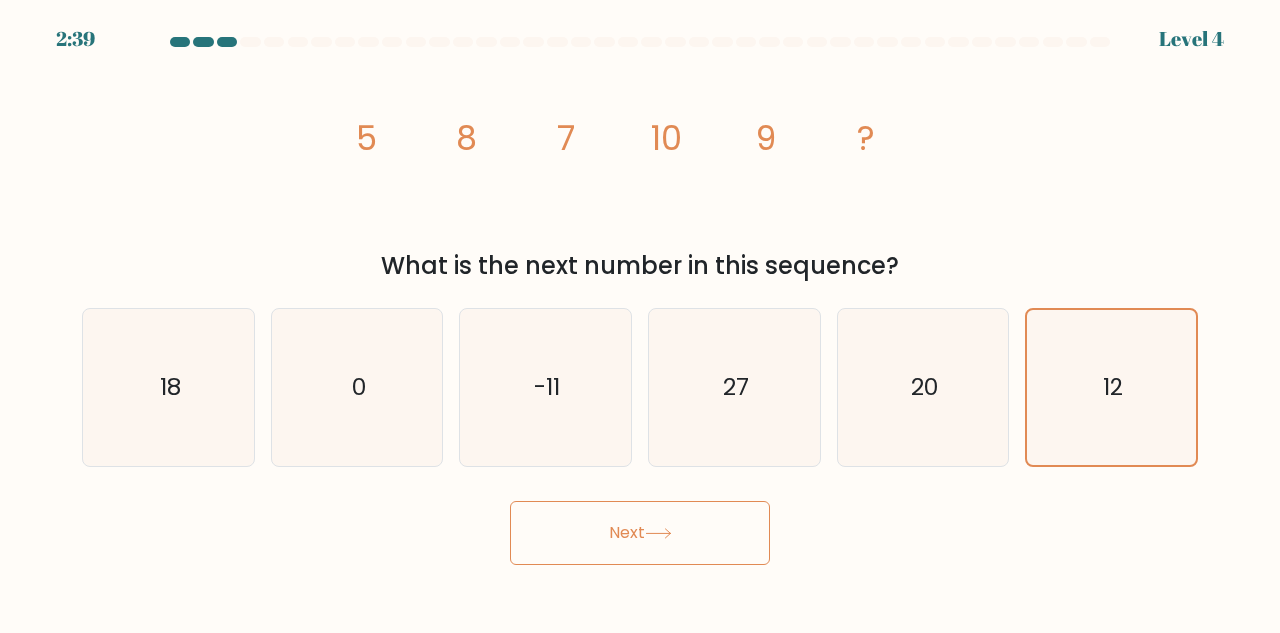 click on "Next" at bounding box center [640, 533] 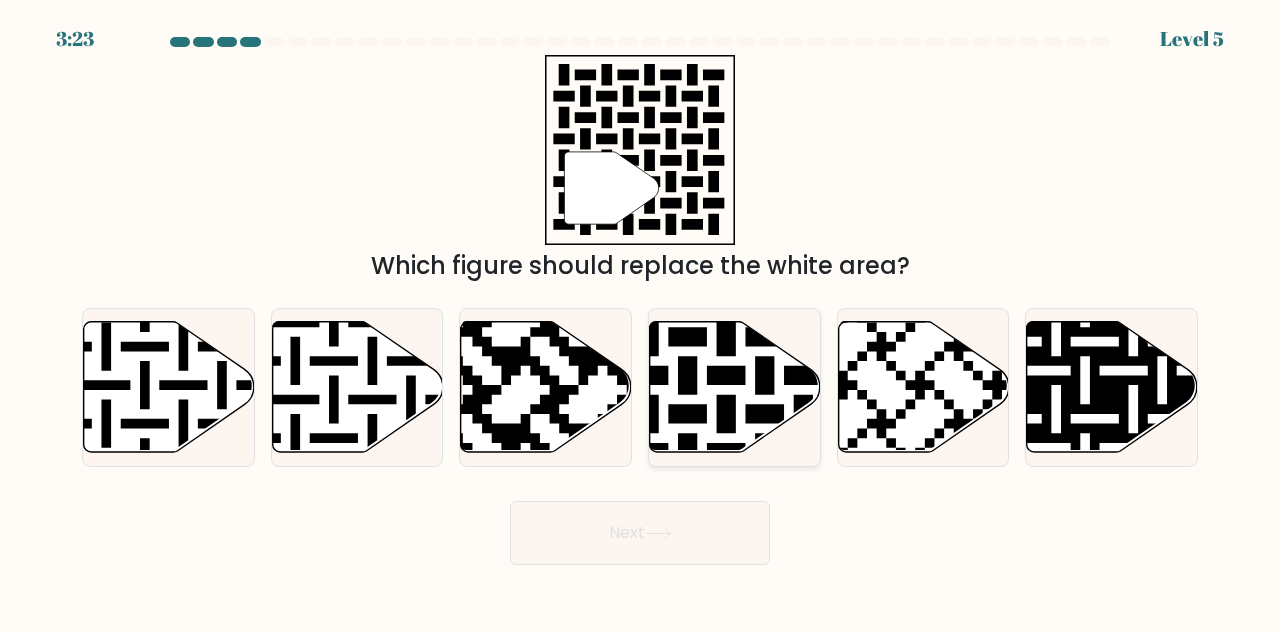 click 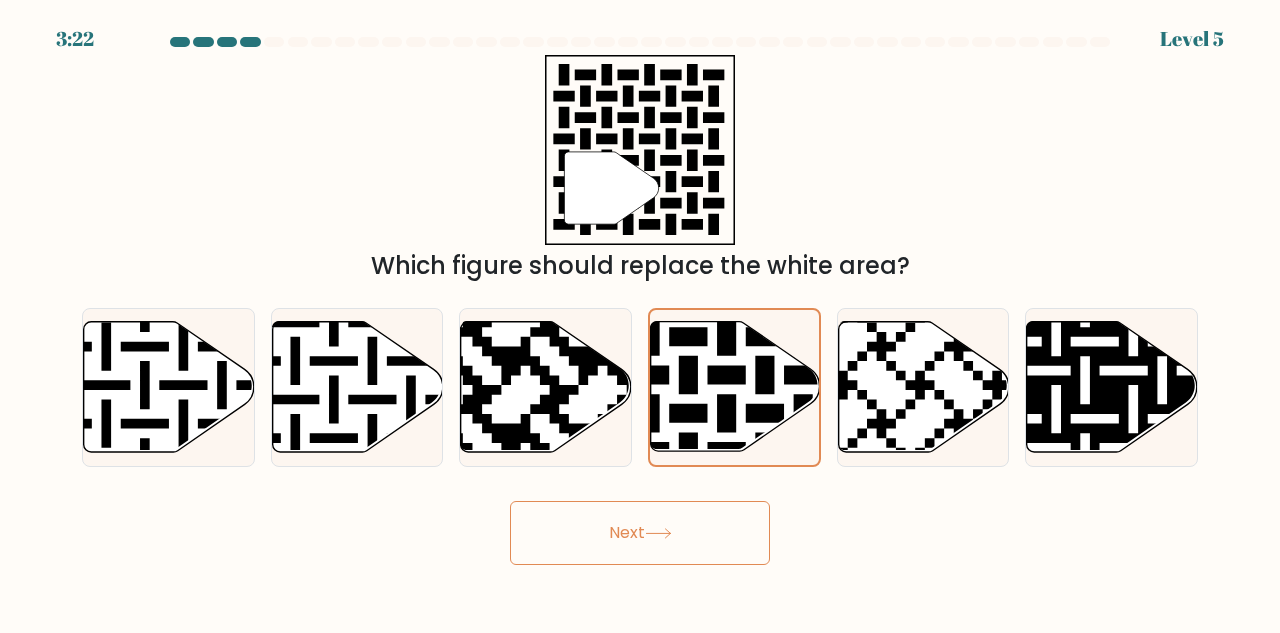 click on "Next" at bounding box center [640, 533] 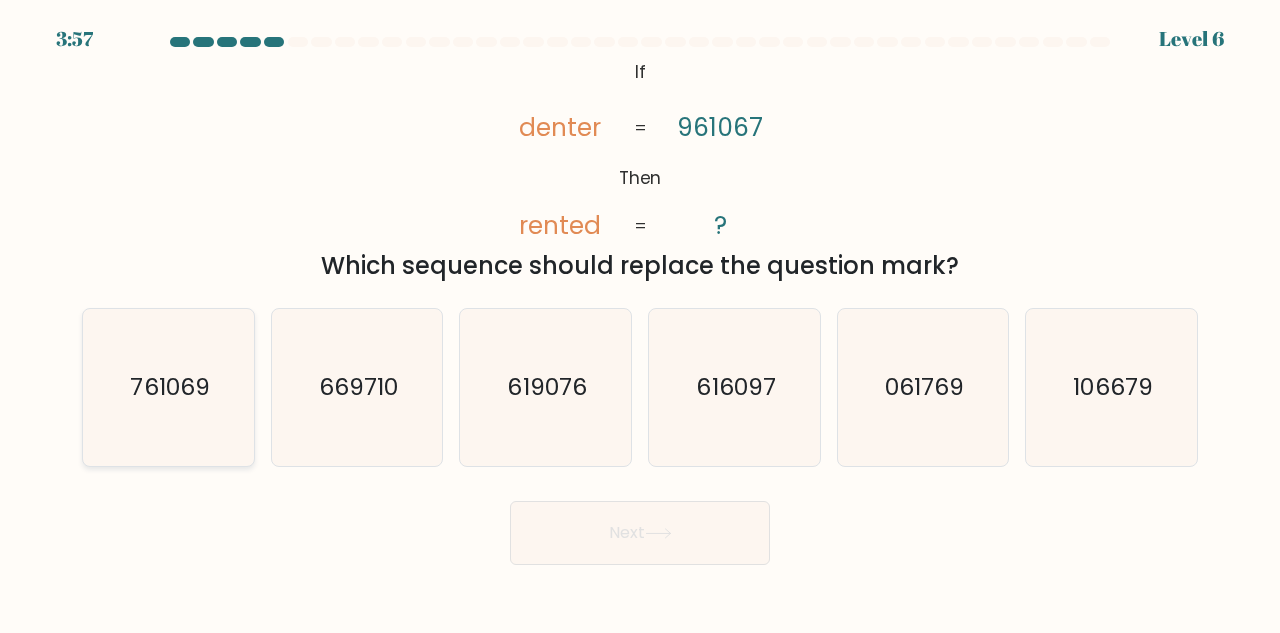 click on "761069" 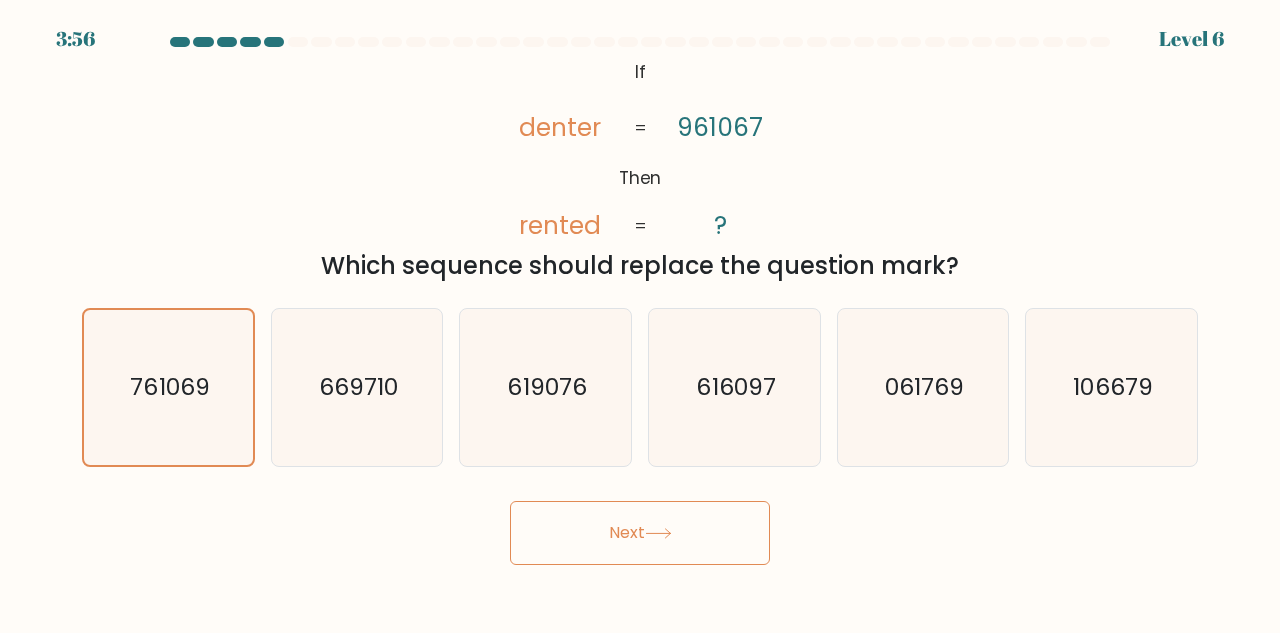 click on "Next" at bounding box center [640, 533] 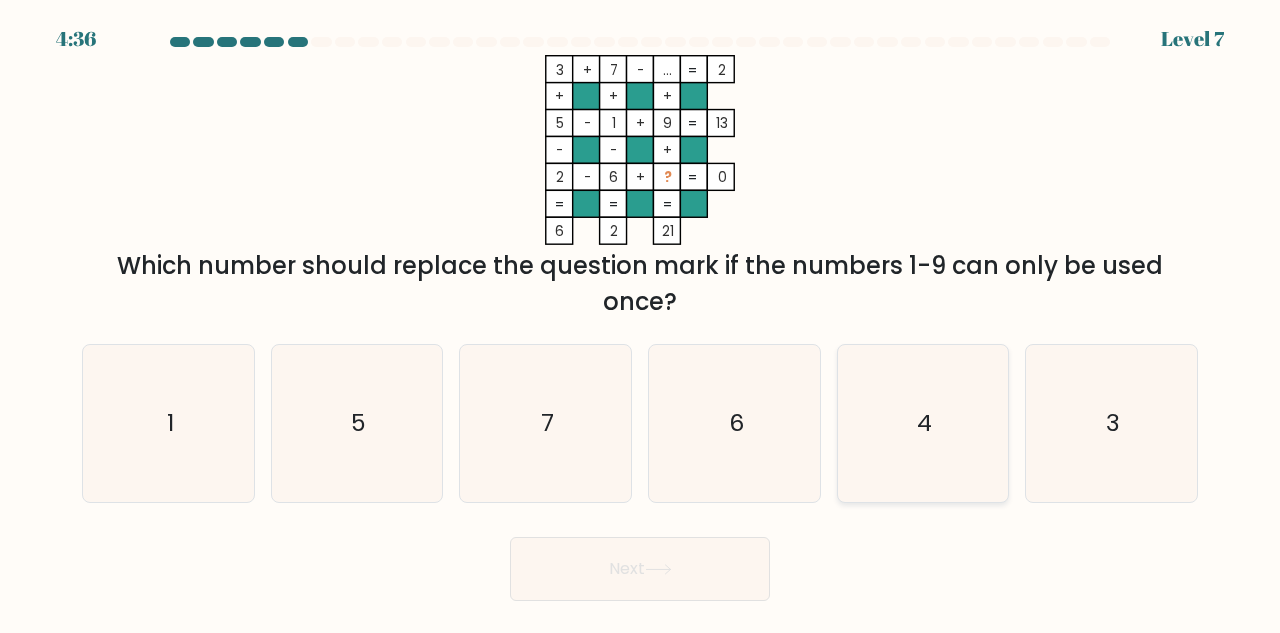 click on "4" 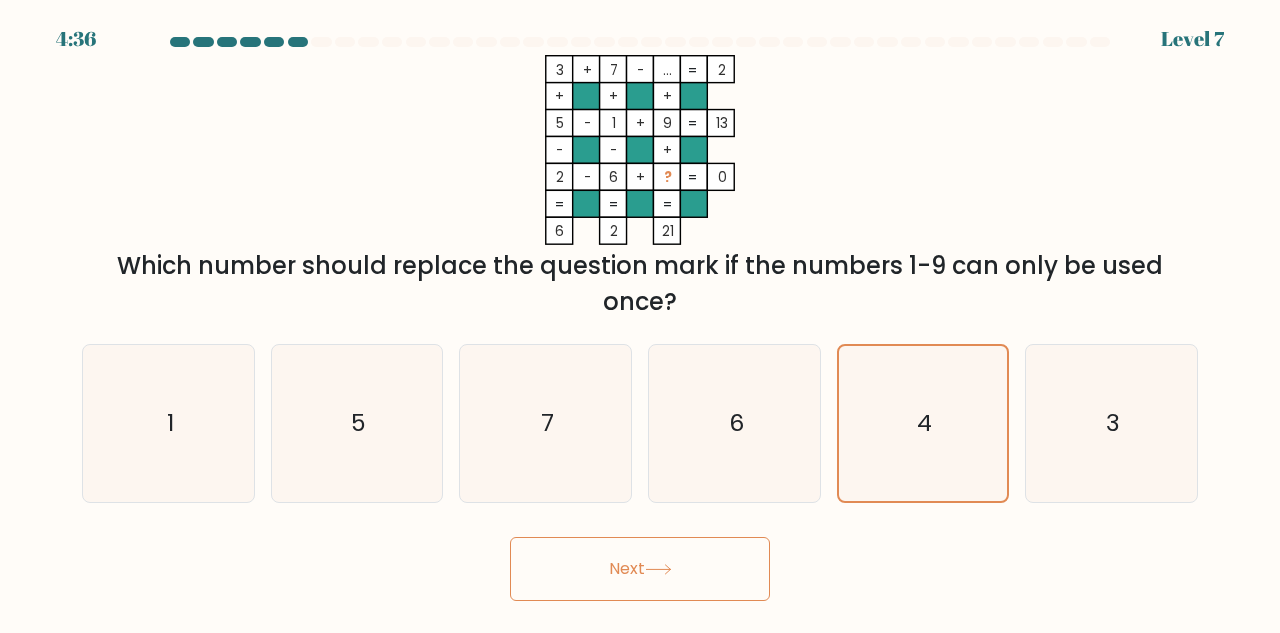 click on "Next" at bounding box center [640, 569] 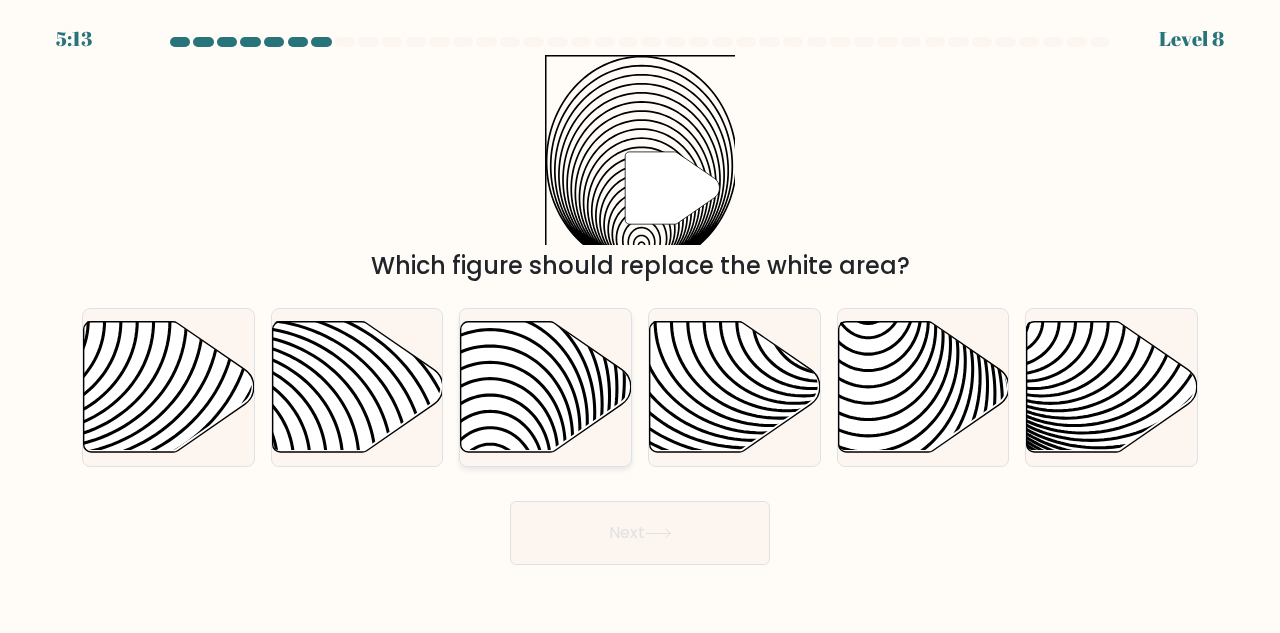 click 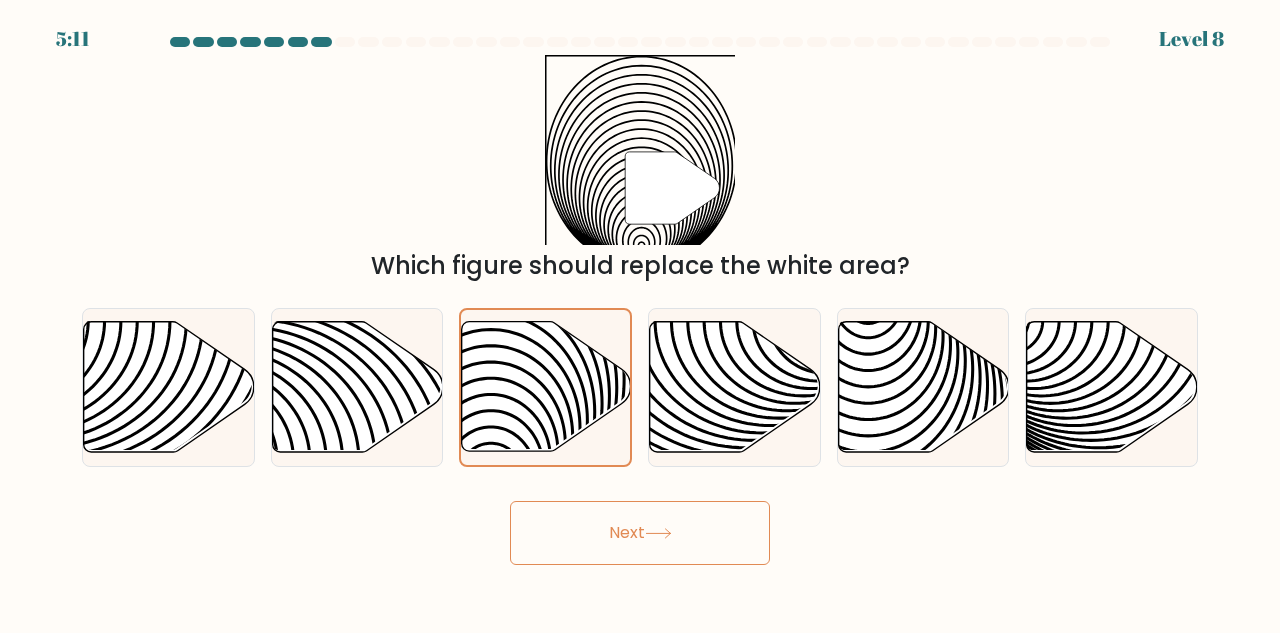 click on "Next" at bounding box center [640, 533] 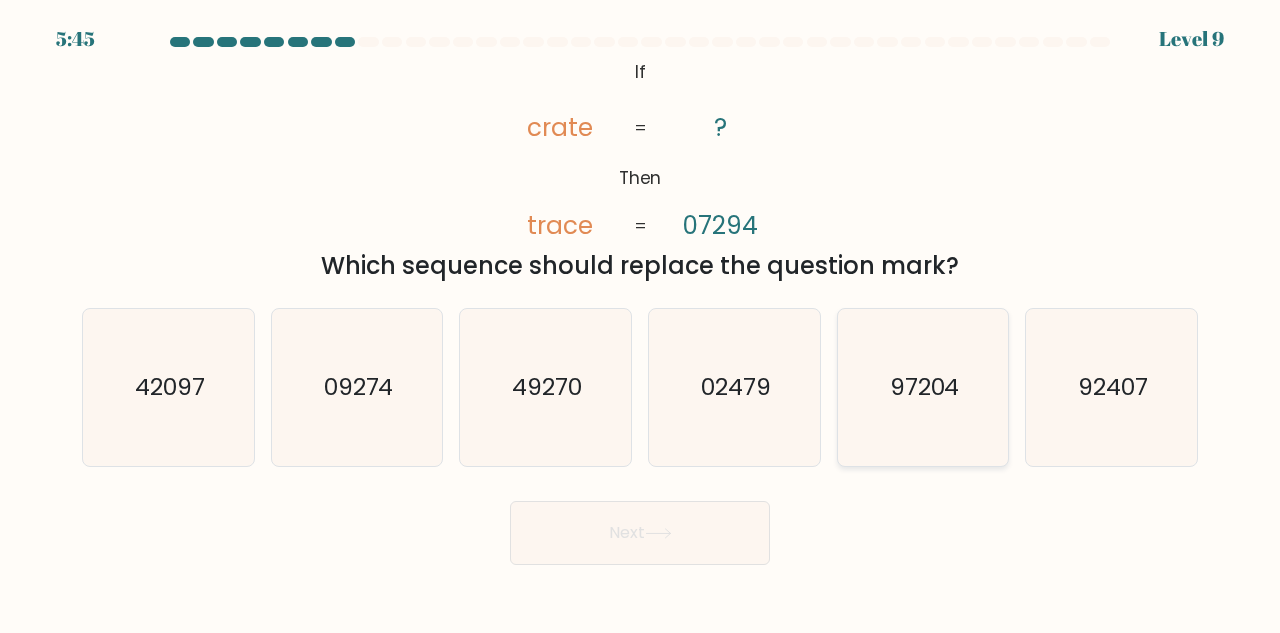 click on "97204" 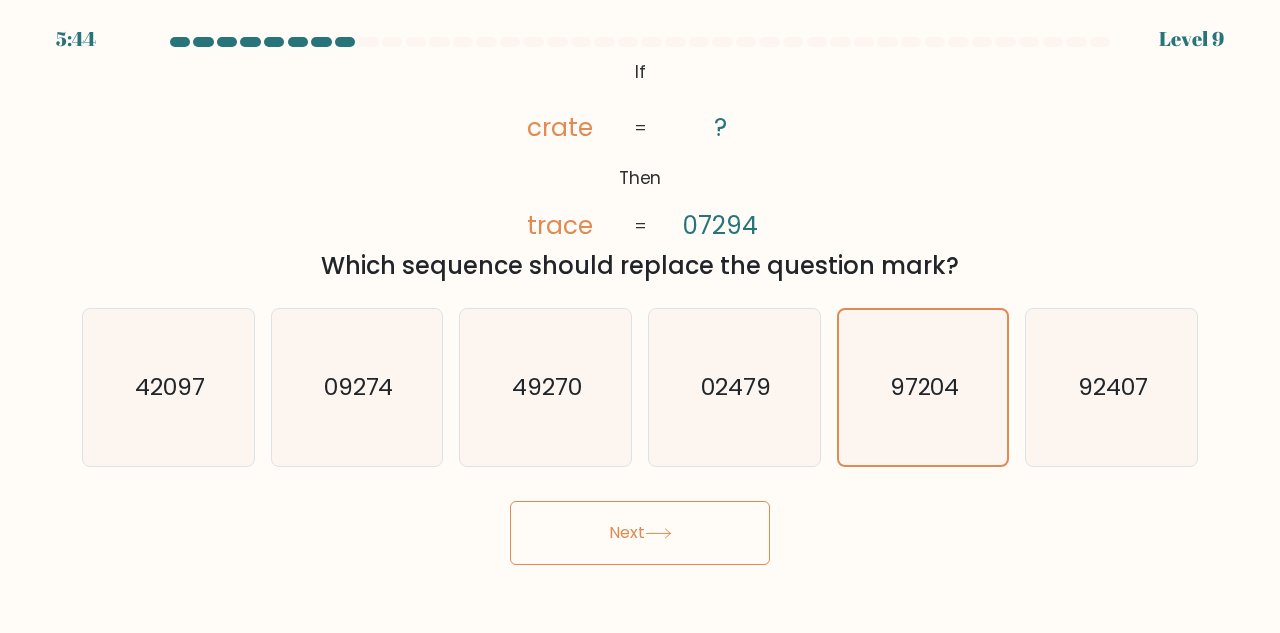 click on "Next" at bounding box center (640, 533) 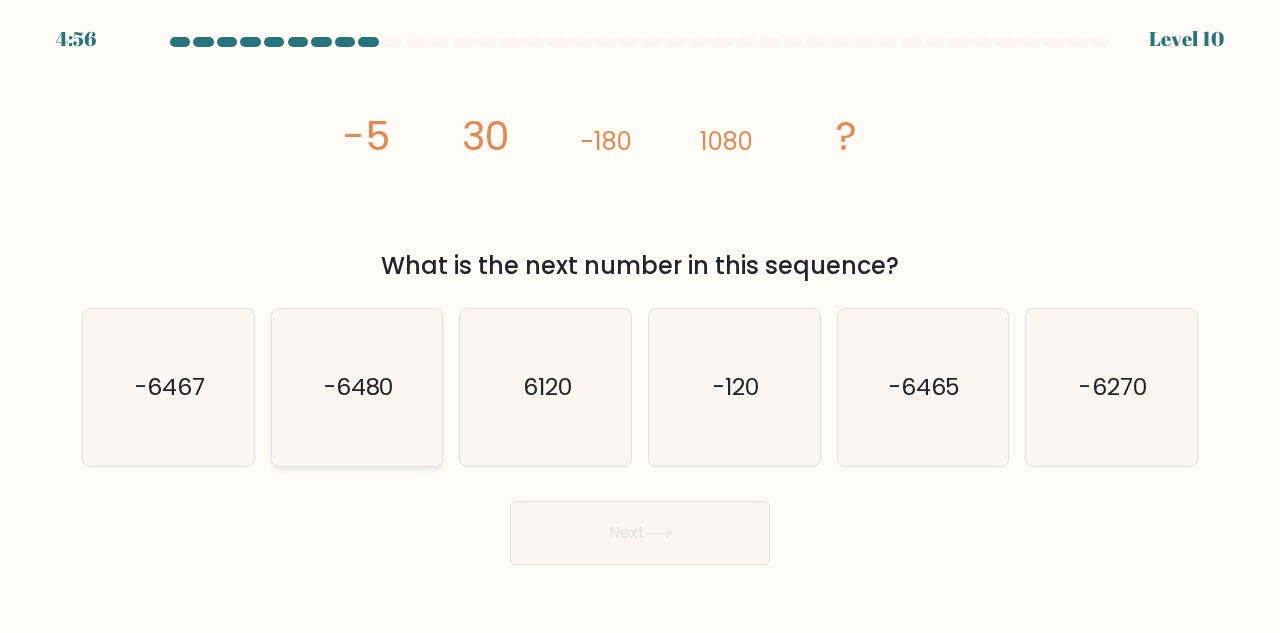 click on "-6480" 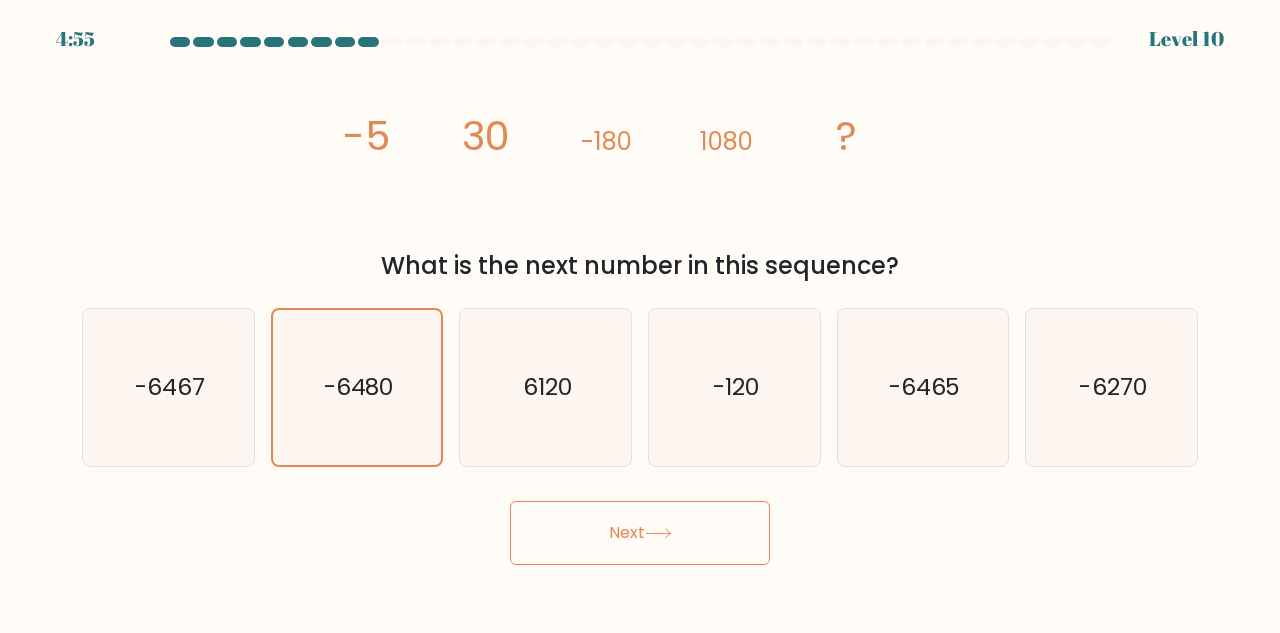 click on "Next" at bounding box center [640, 533] 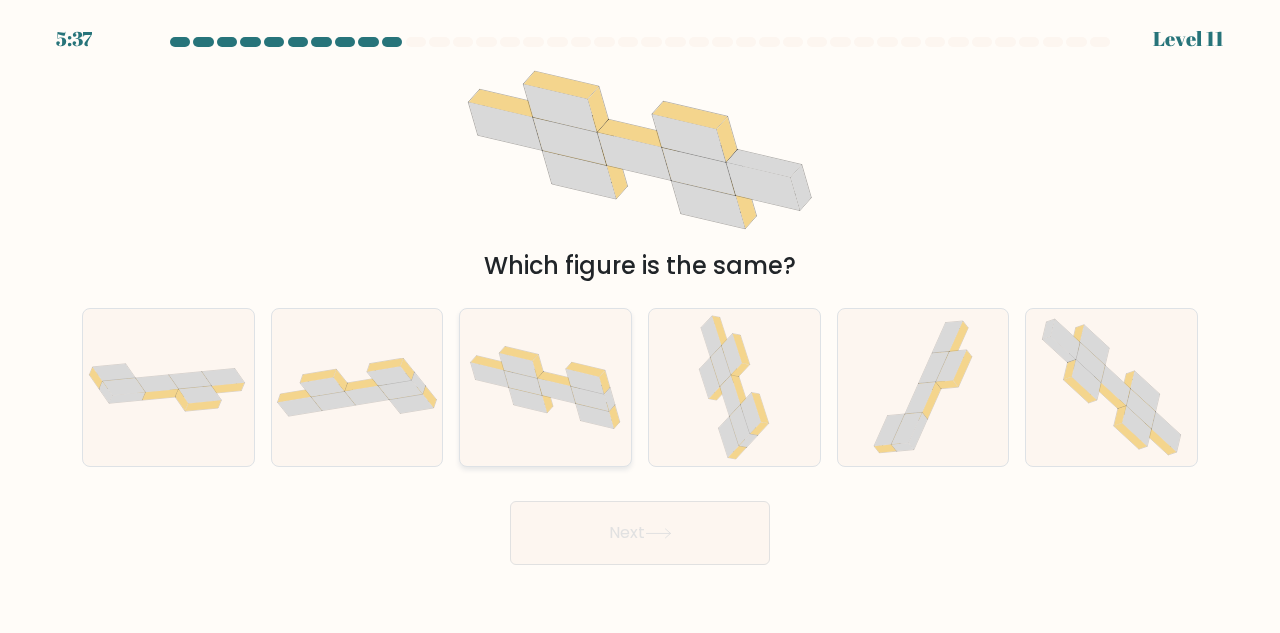 click 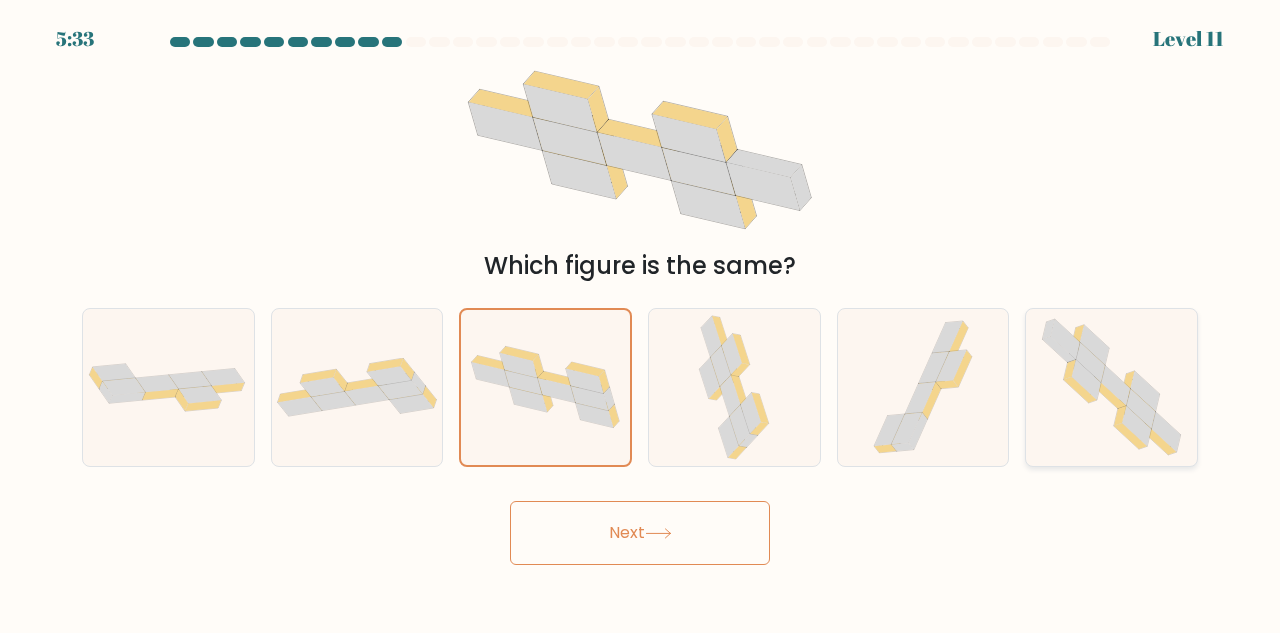 click 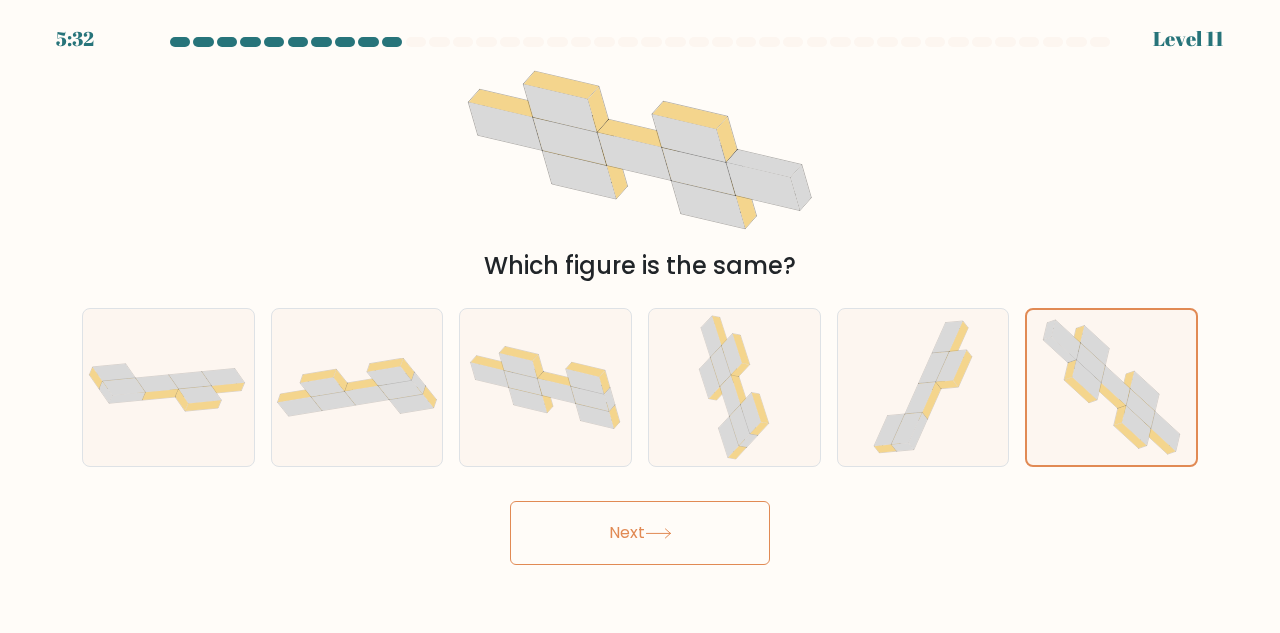 click on "Next" at bounding box center (640, 533) 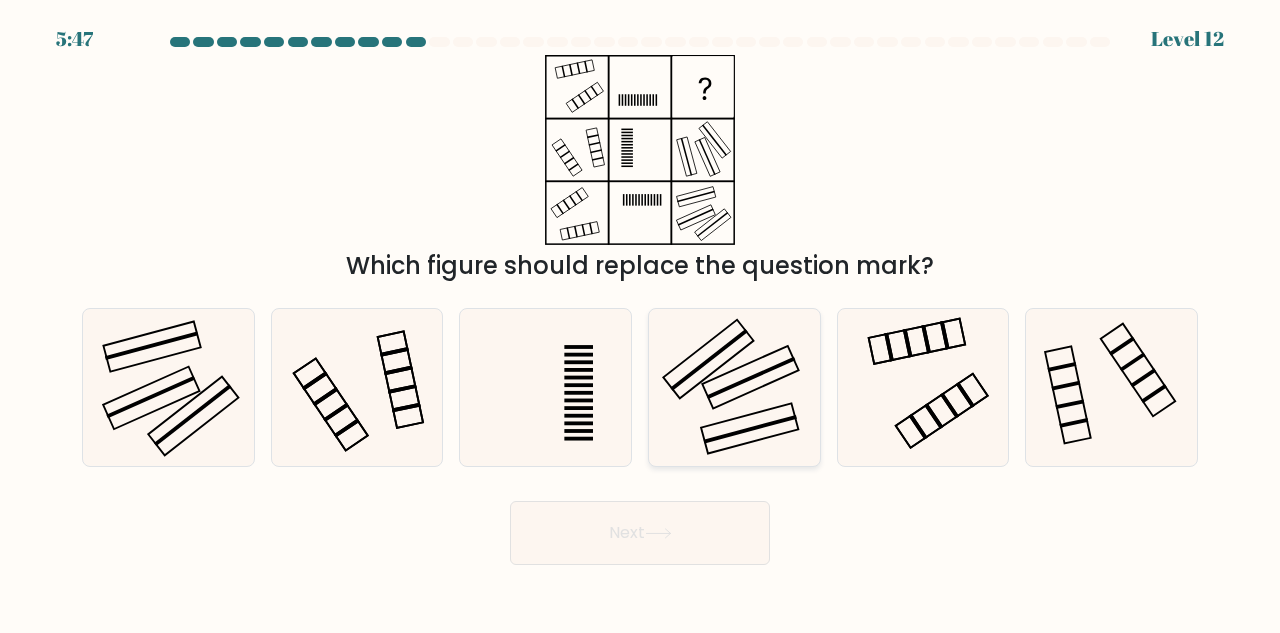 click 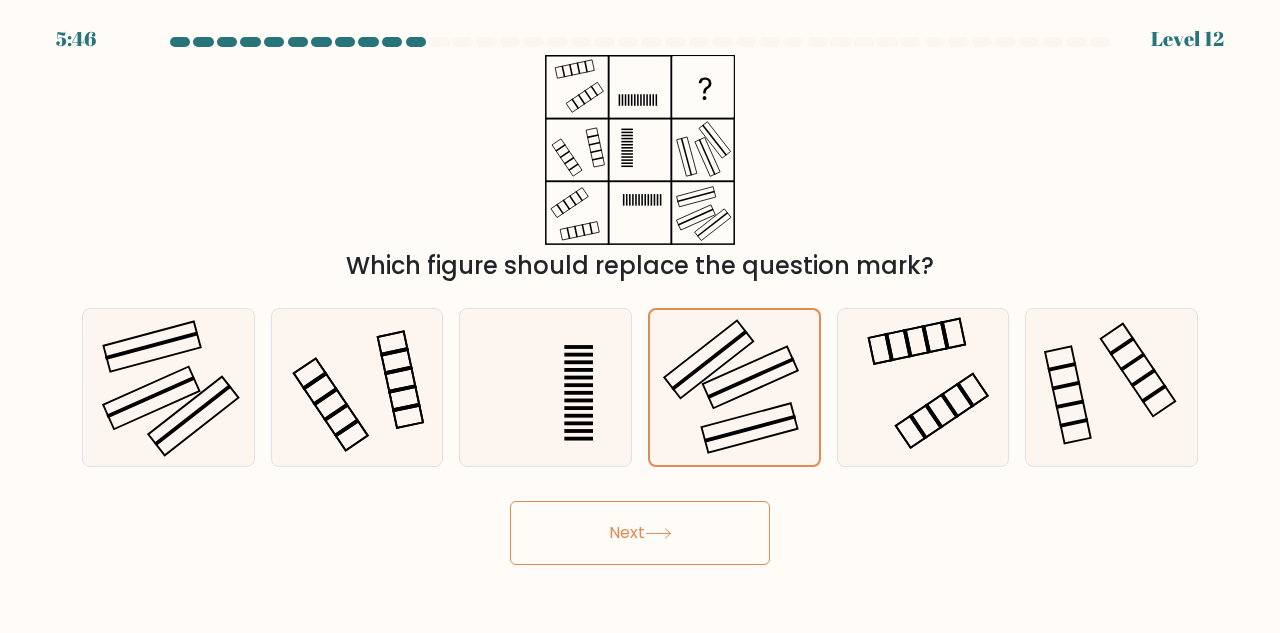click on "Next" at bounding box center (640, 533) 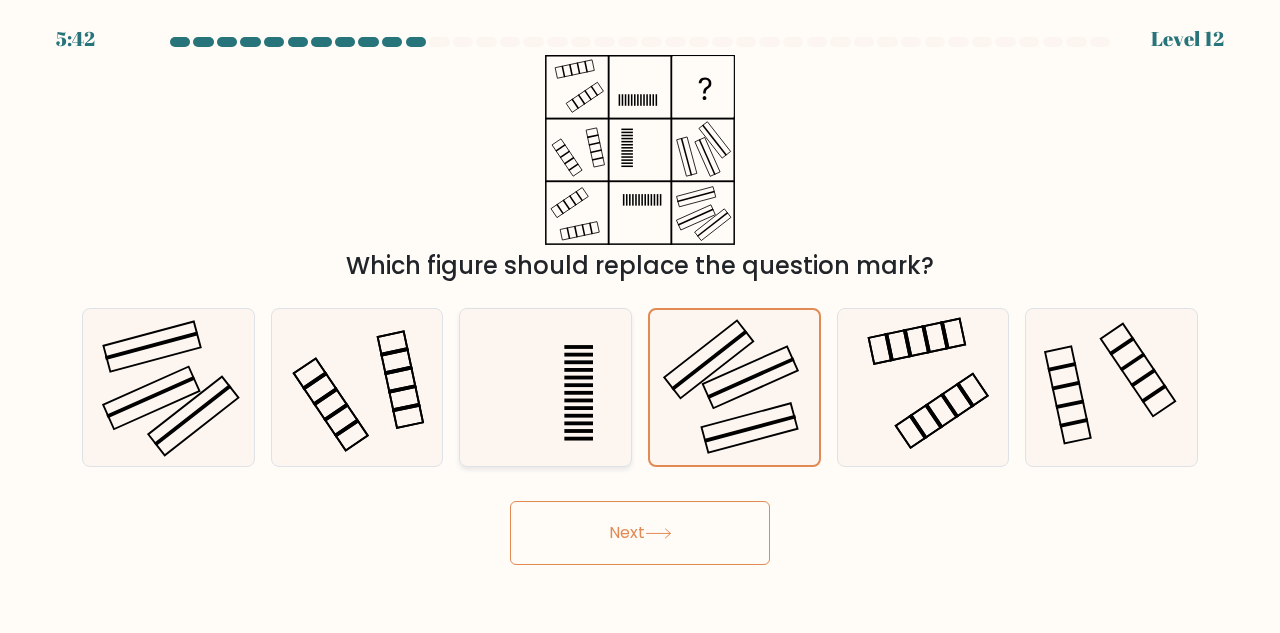 click 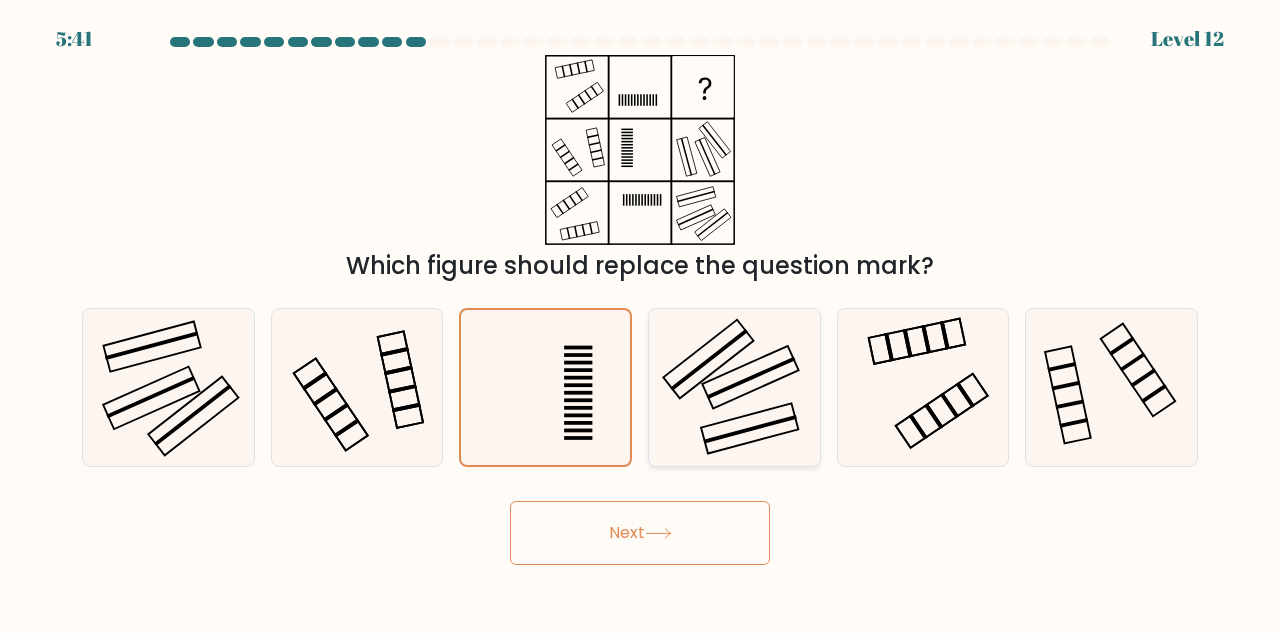 click 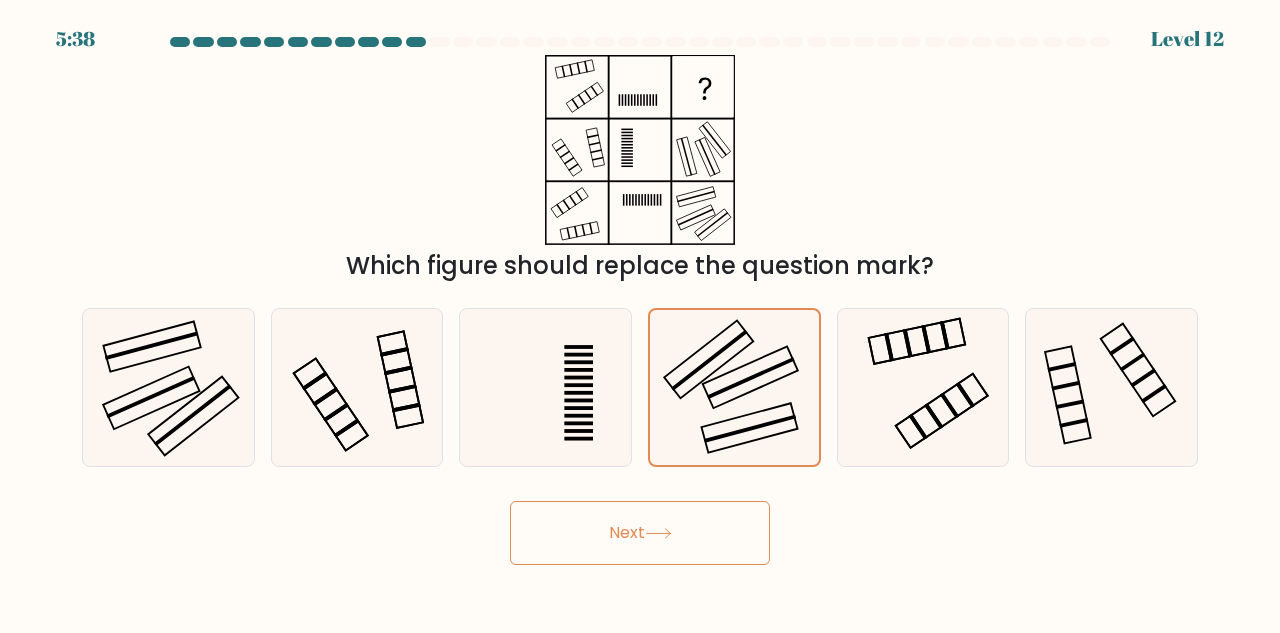 click on "Next" at bounding box center [640, 533] 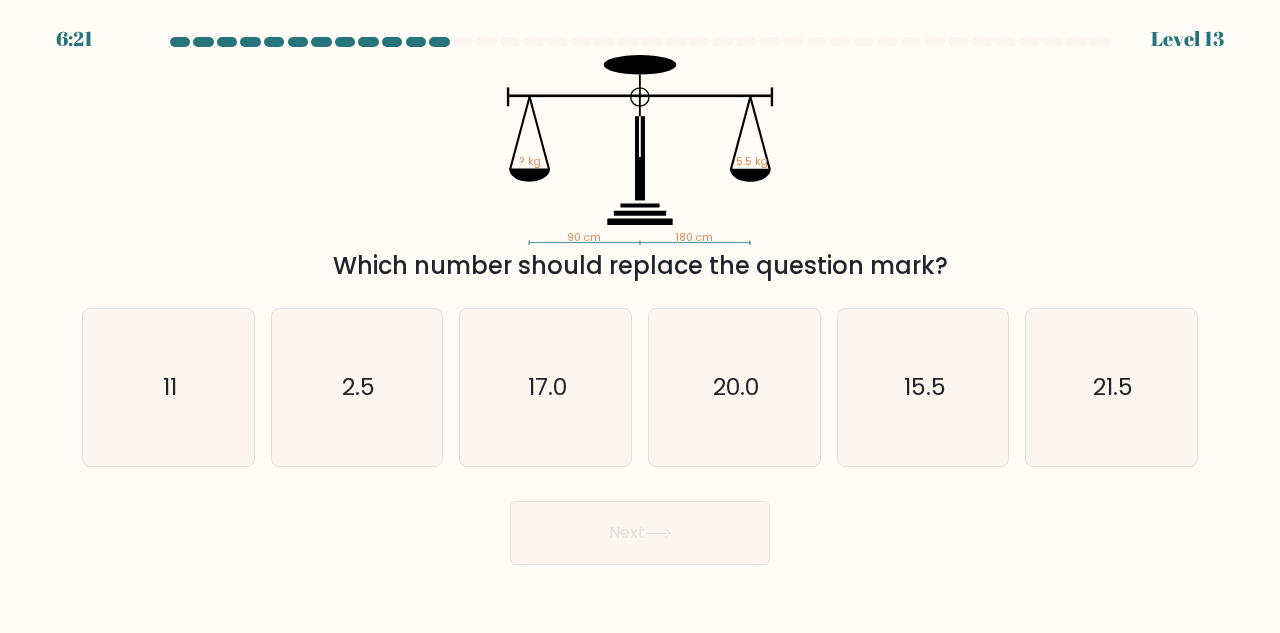click on "b.
2.5" at bounding box center [357, 387] 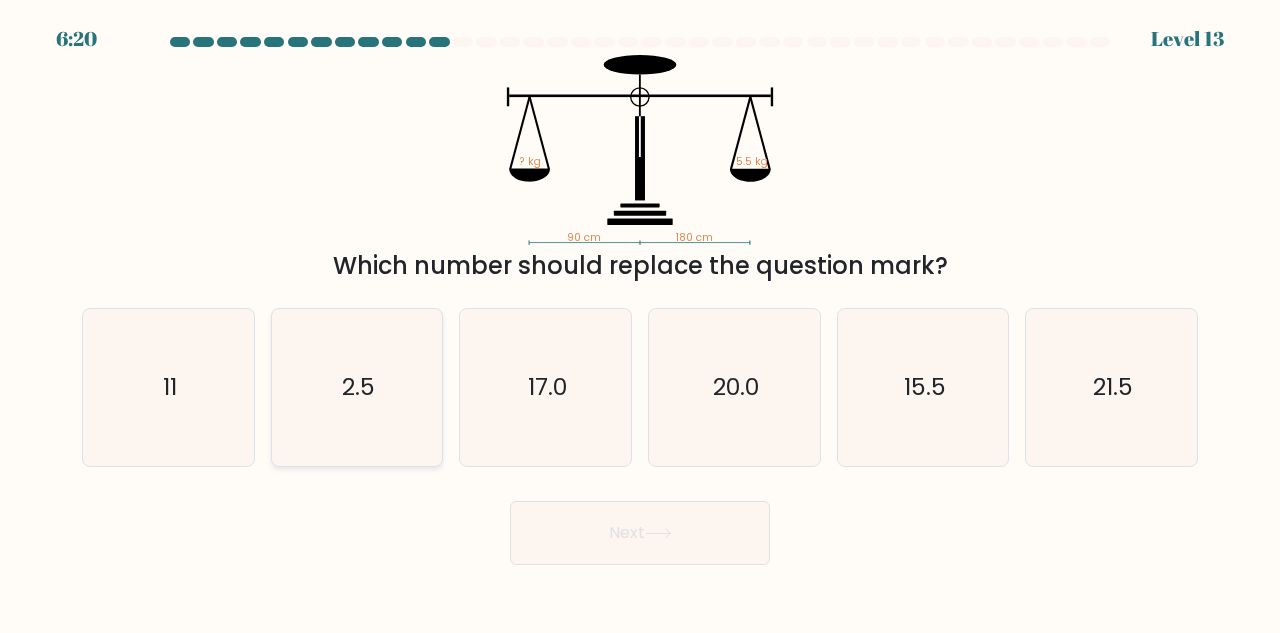 click on "2.5" 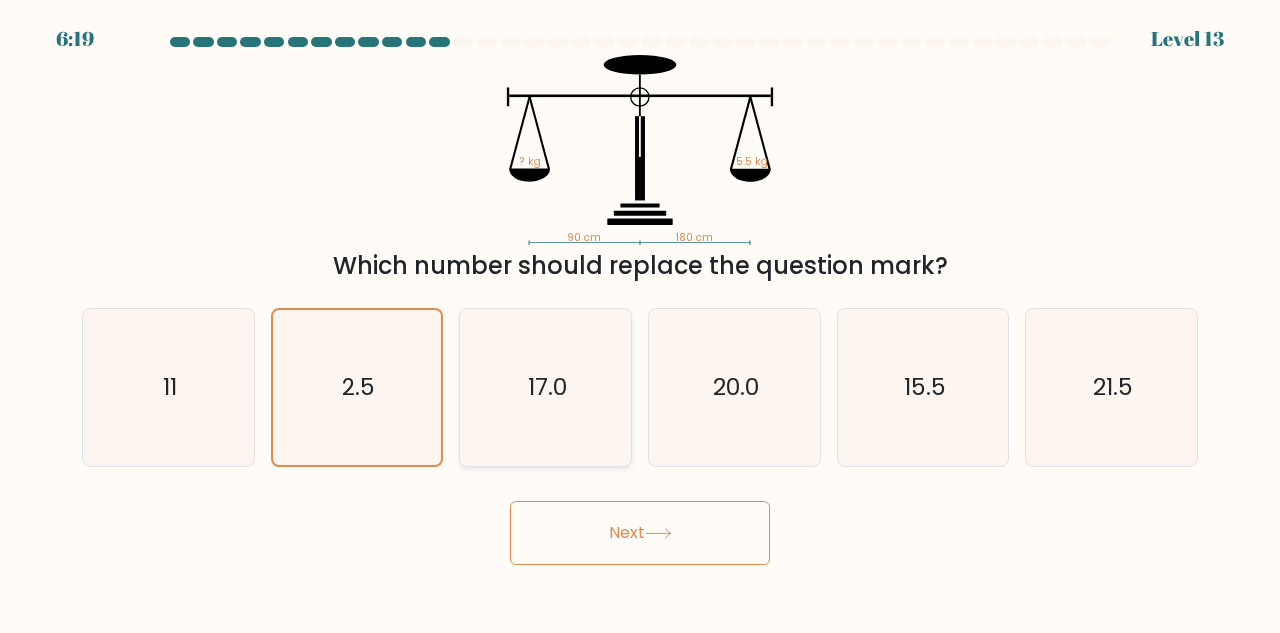 click on "17.0" 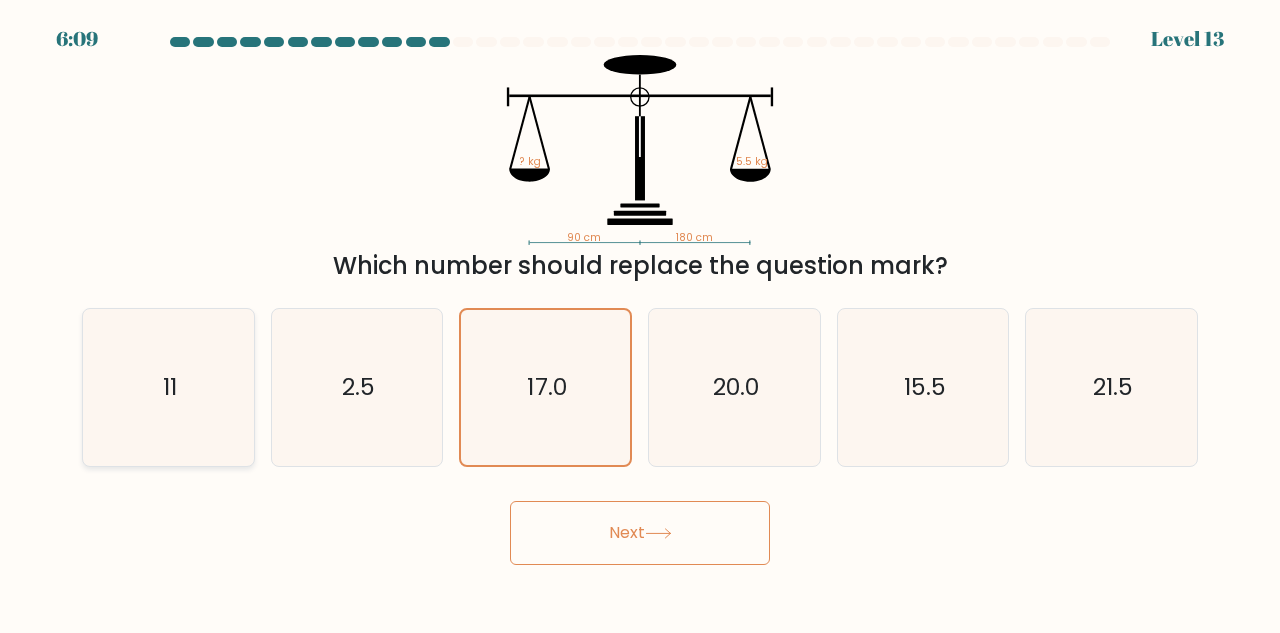click on "11" 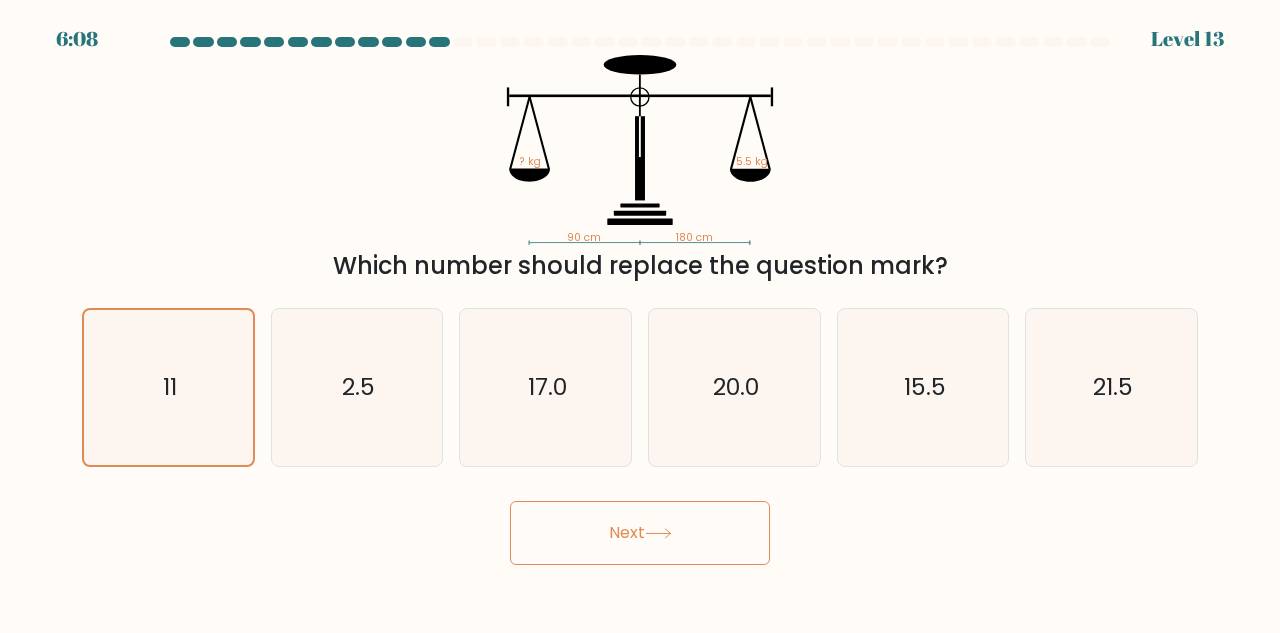 click on "Next" at bounding box center (640, 533) 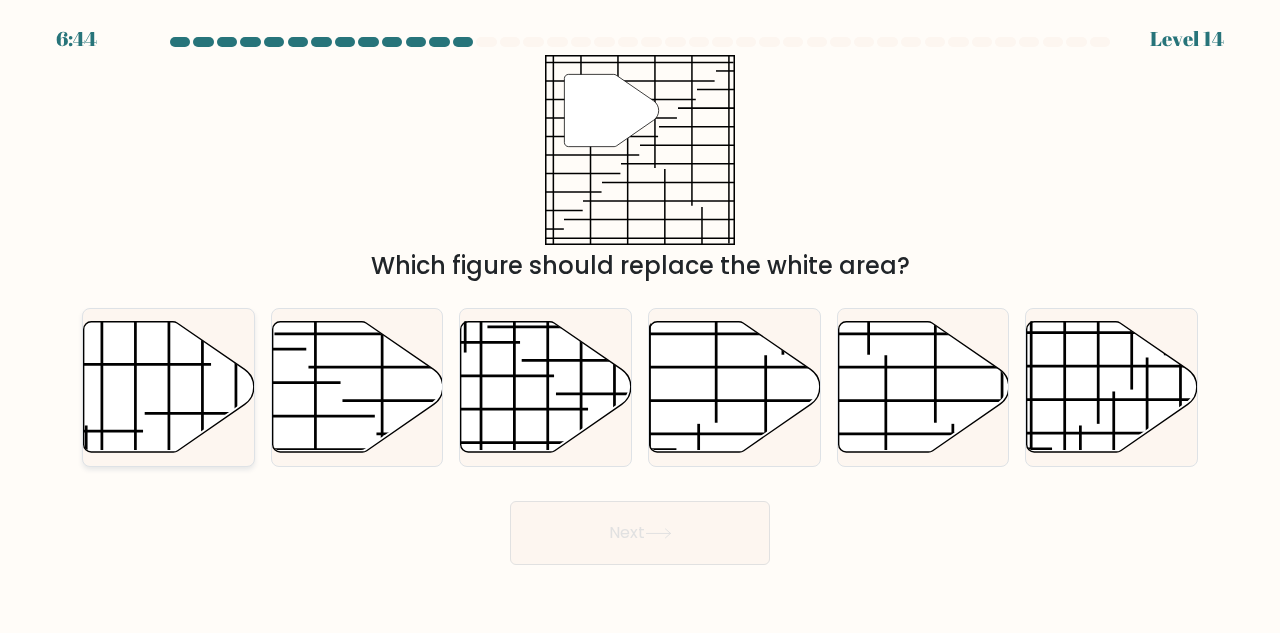 click 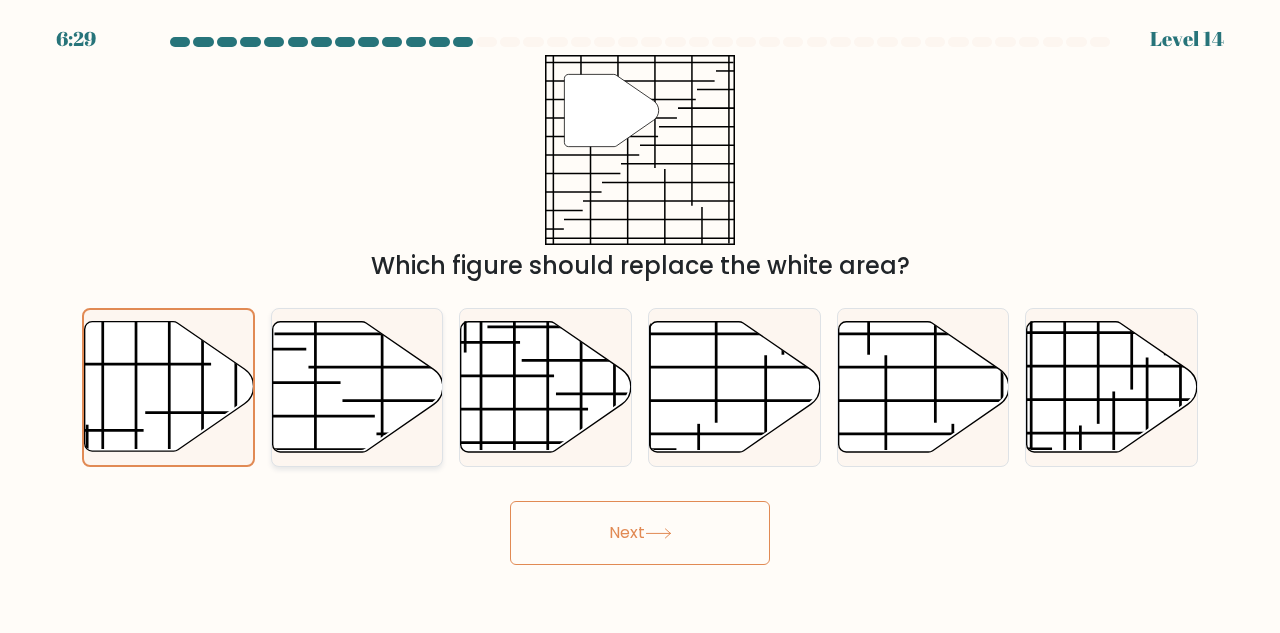 click 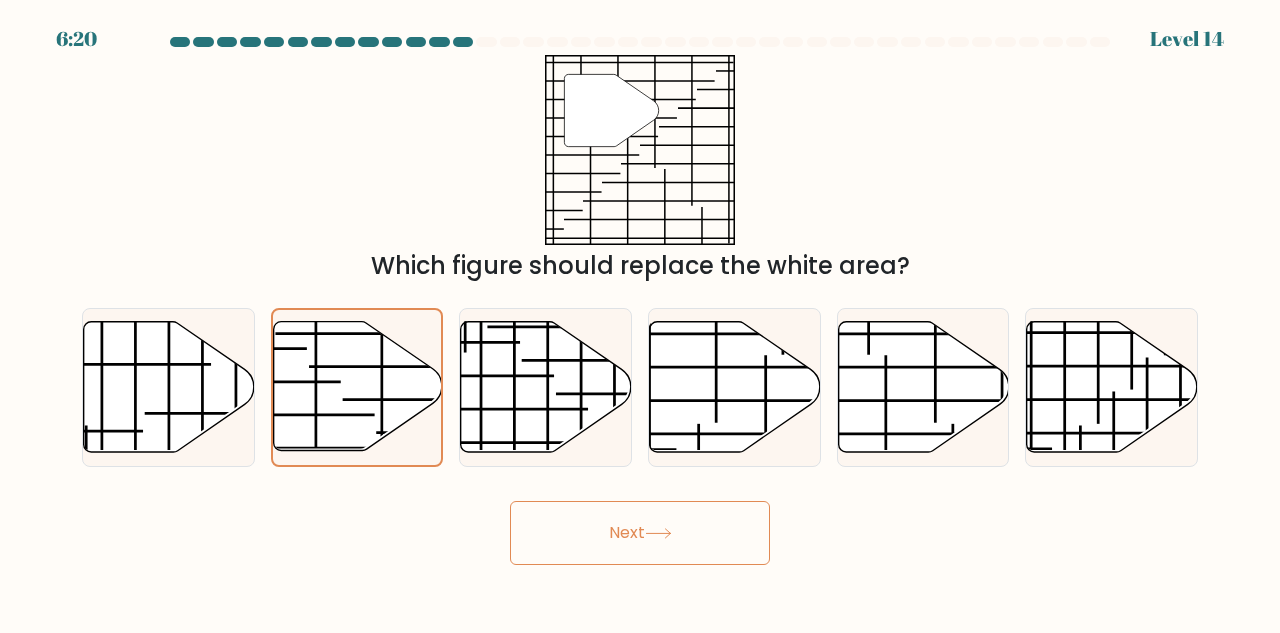 click on "Next" at bounding box center (640, 533) 